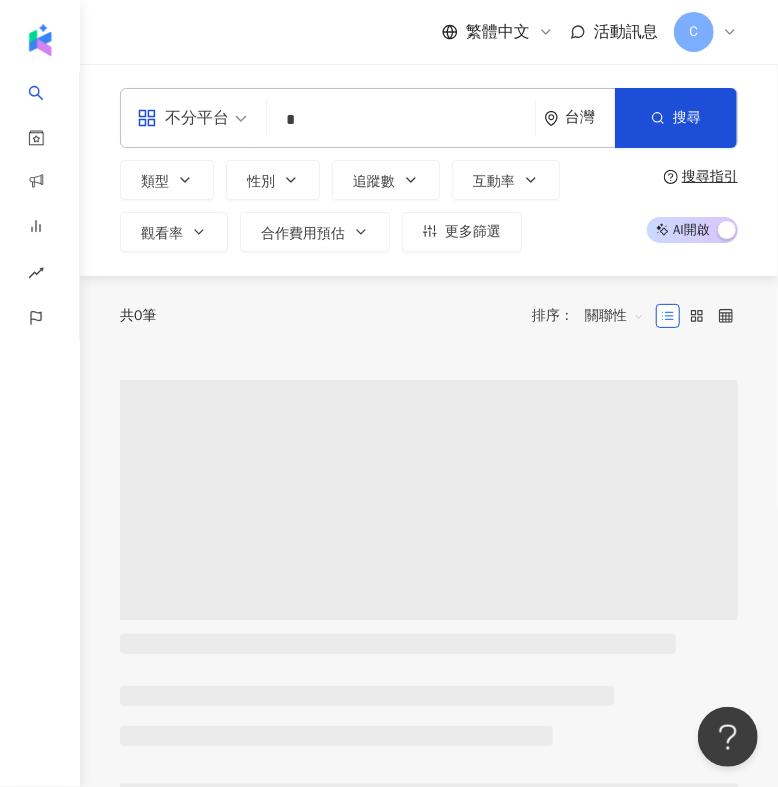 scroll, scrollTop: 0, scrollLeft: 0, axis: both 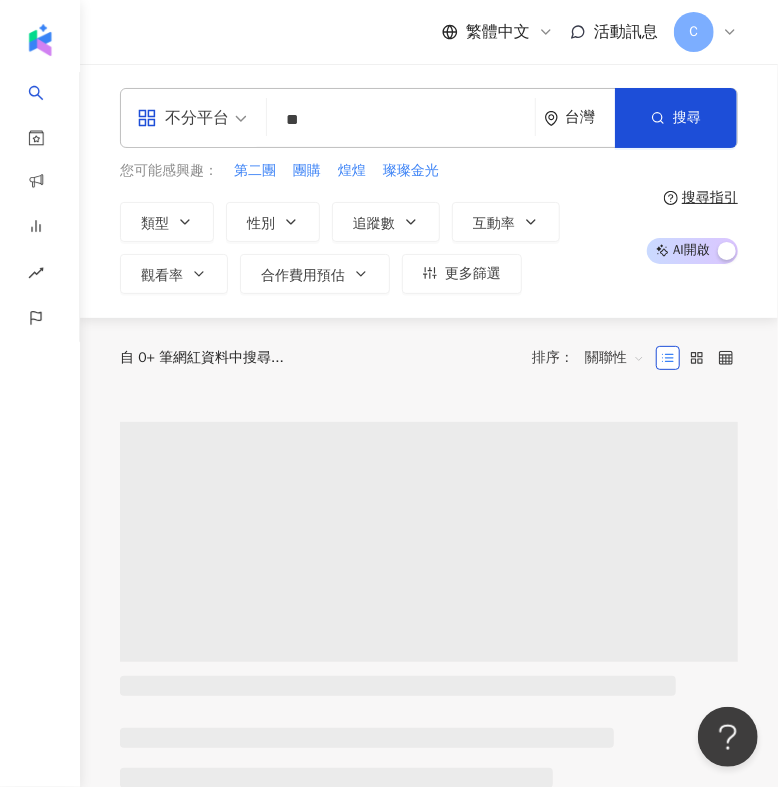 type on "*" 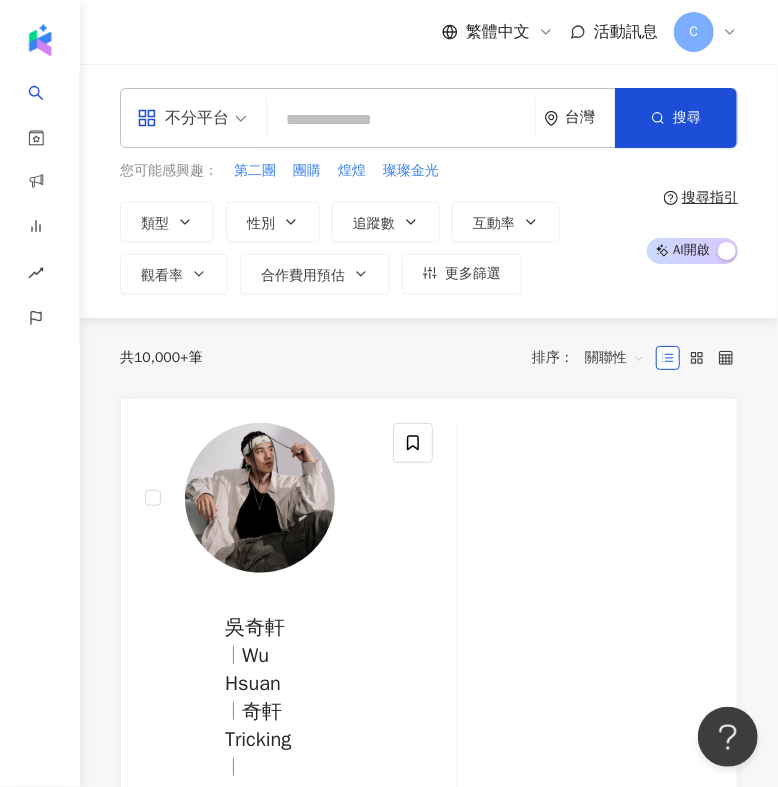 paste on "*********" 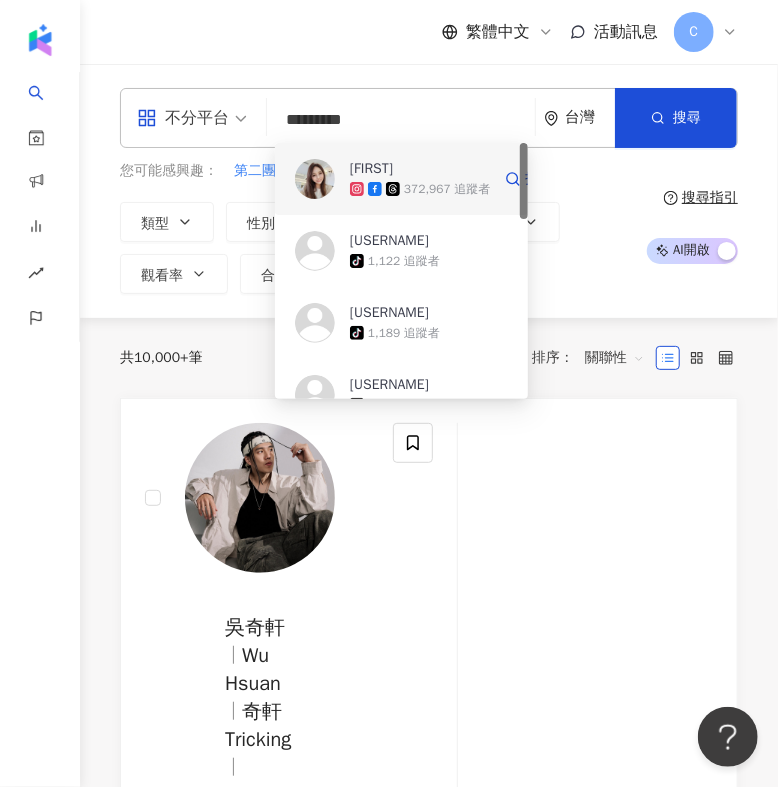 click on "372,967   追蹤者" at bounding box center [447, 189] 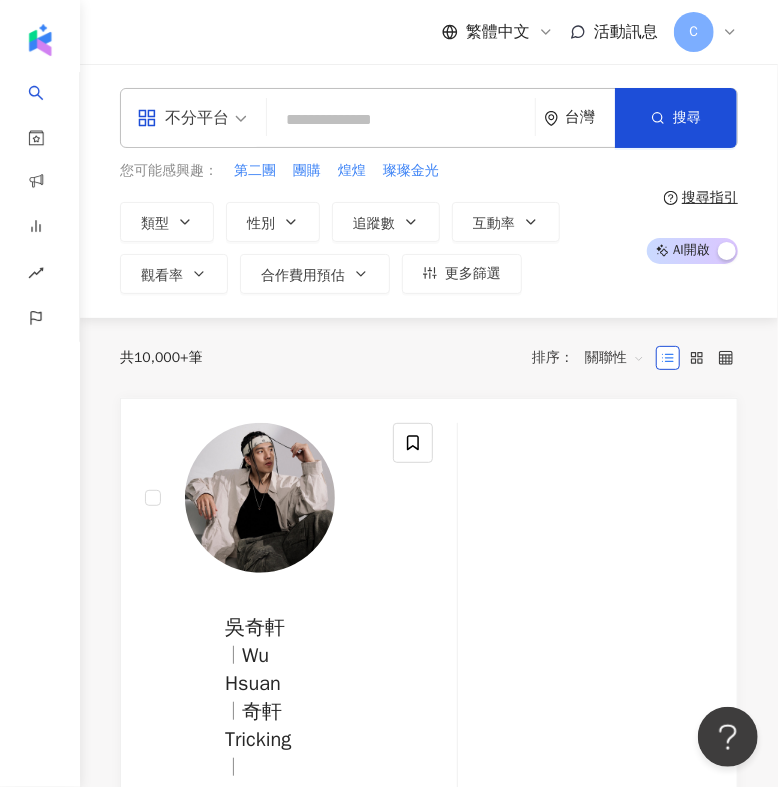 paste on "********" 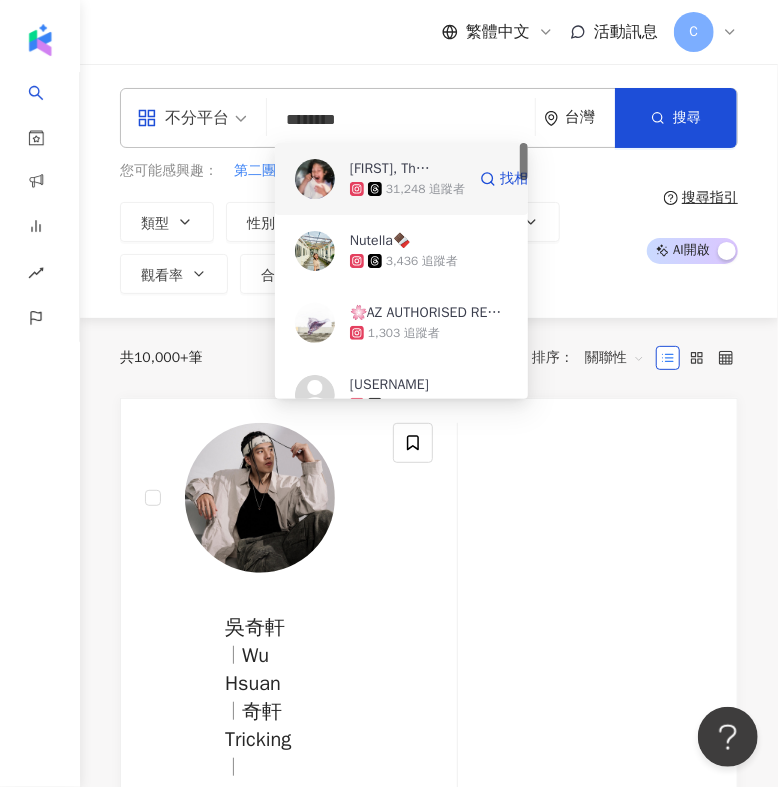 click on "31,248   追蹤者" at bounding box center (407, 189) 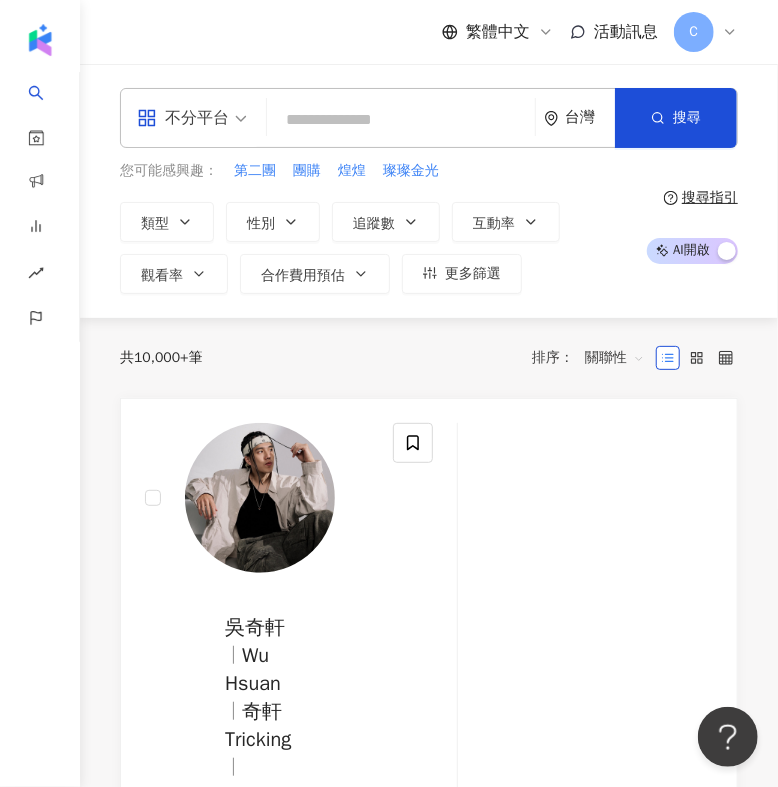 paste on "*********" 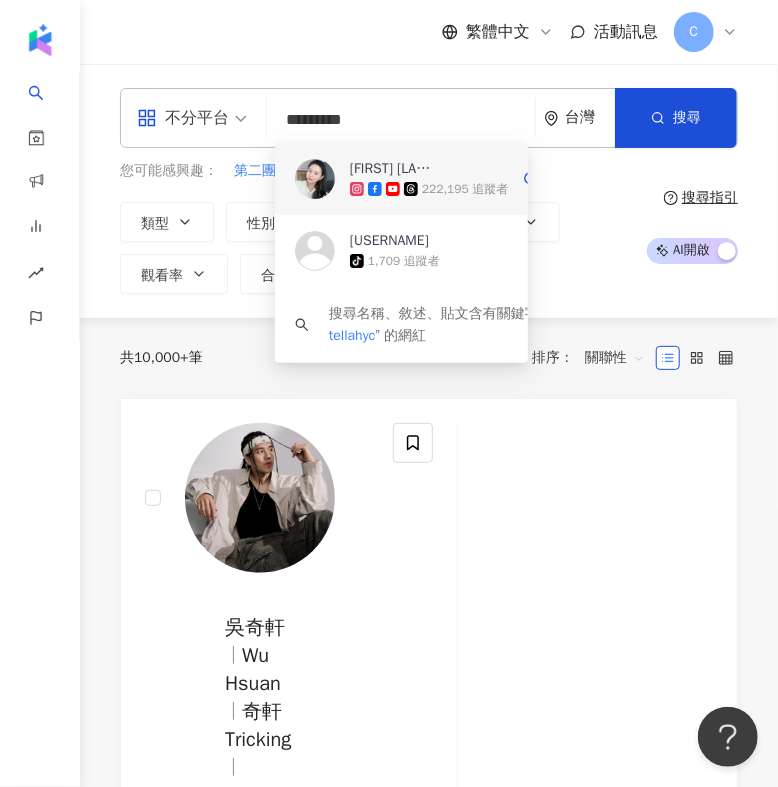 click on "Stella Cheng 222,195   追蹤者 找相似" at bounding box center [401, 179] 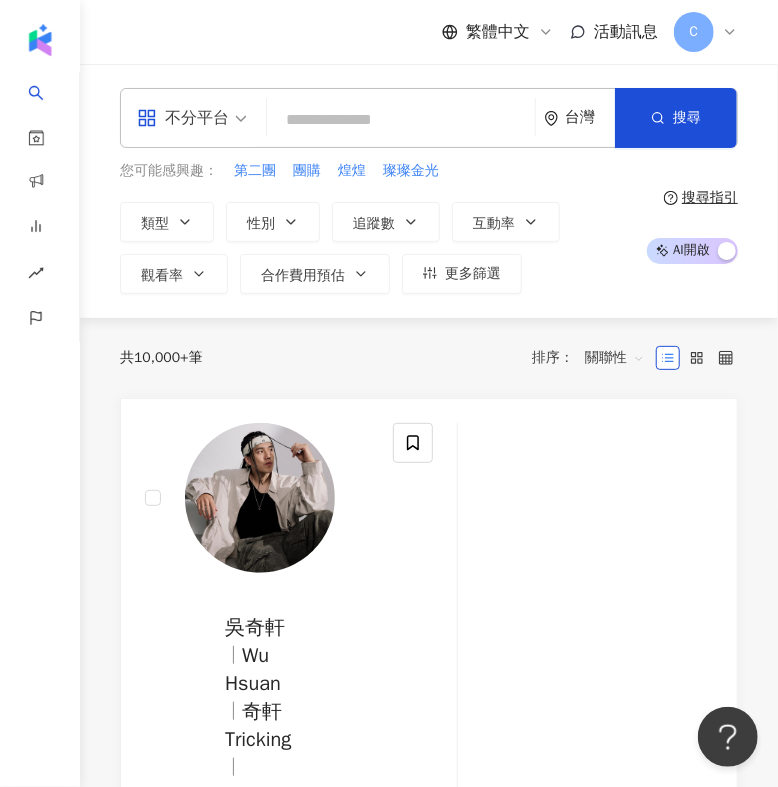 click at bounding box center (401, 120) 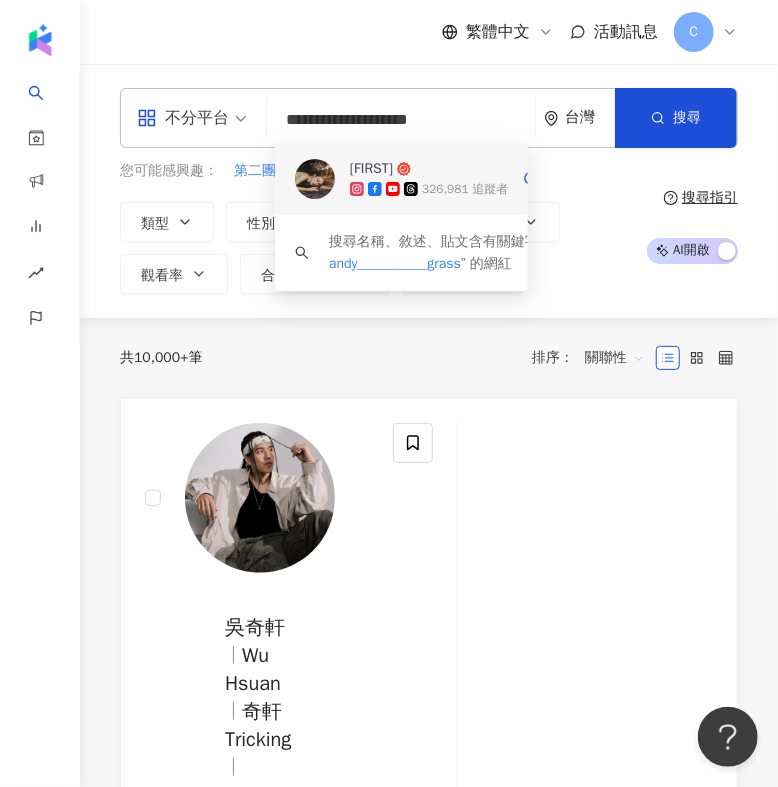 click 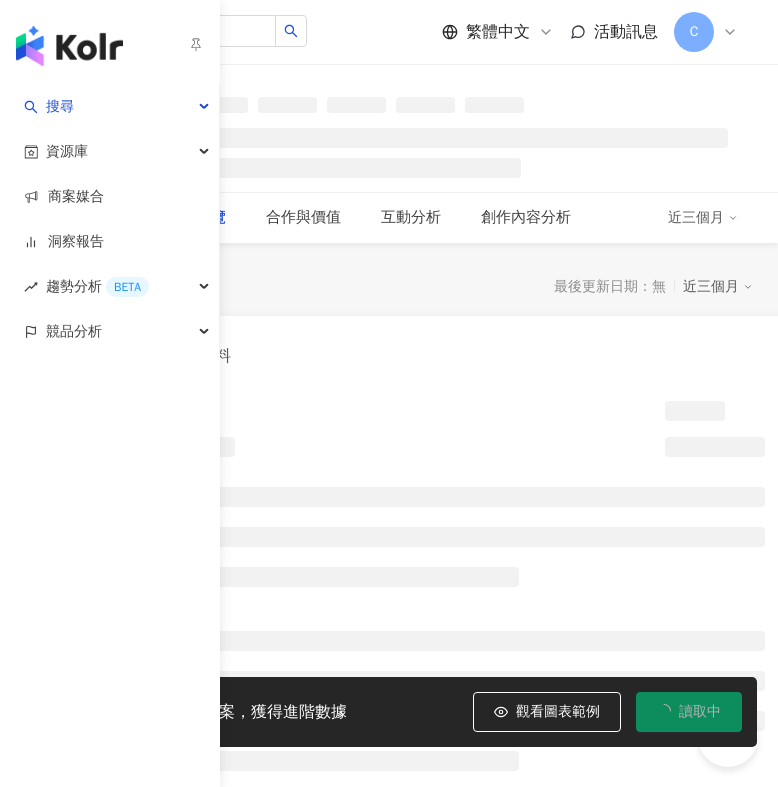scroll, scrollTop: 0, scrollLeft: 0, axis: both 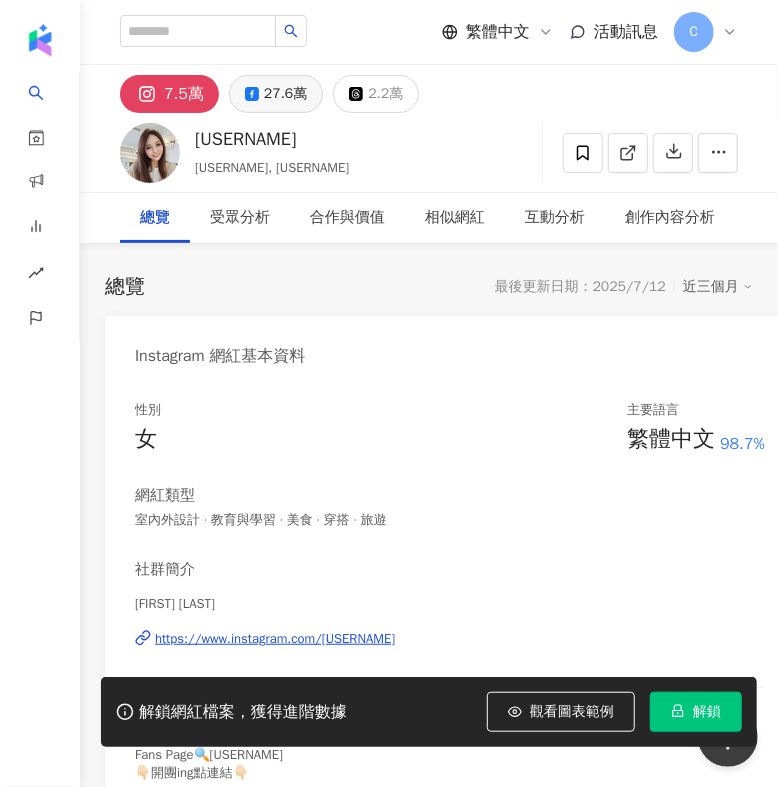 click on "27.6萬" at bounding box center [285, 94] 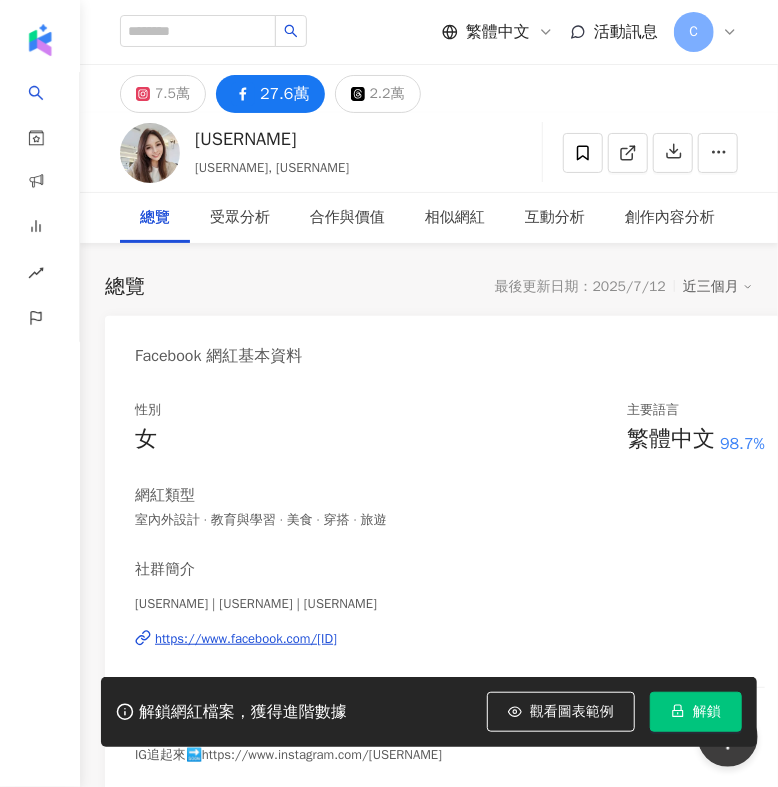 click on "解鎖" at bounding box center [696, 712] 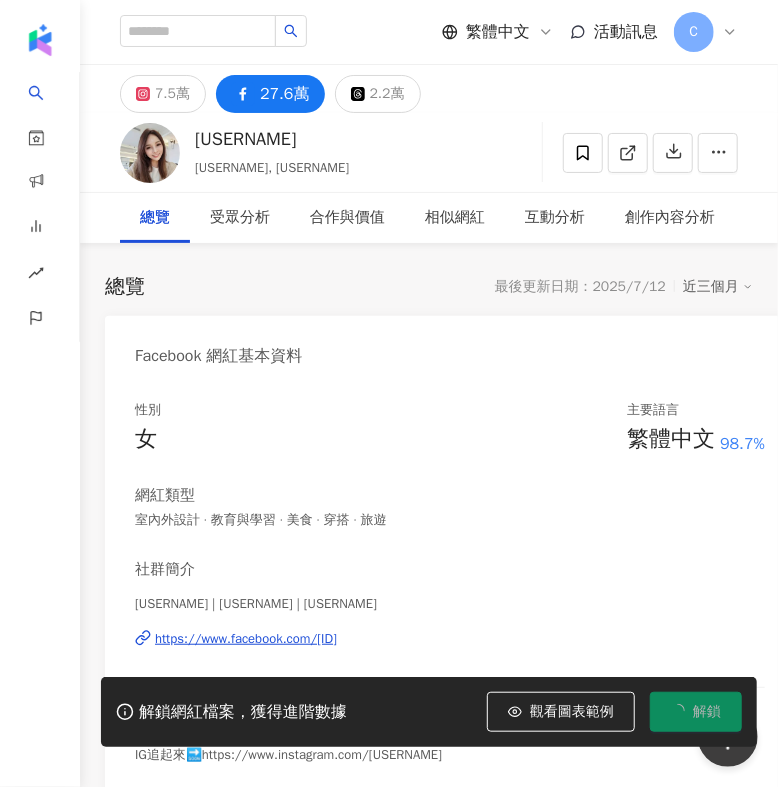 click on "解鎖網紅檔案，獲得進階數據 觀看圖表範例 解鎖" at bounding box center (429, 712) 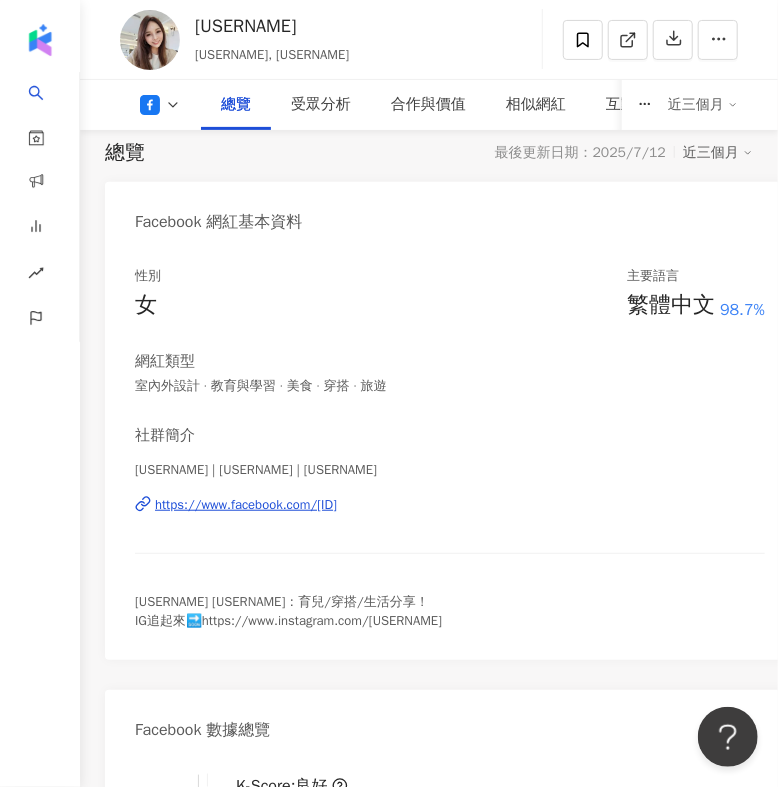 scroll, scrollTop: 131, scrollLeft: 0, axis: vertical 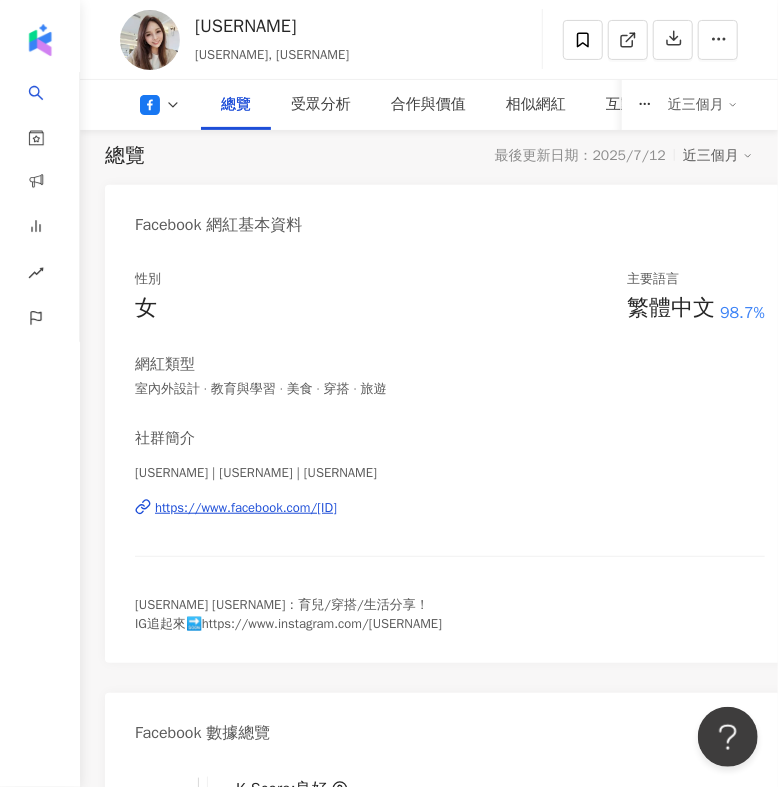 click on "https://www.facebook.com/171854862895805" at bounding box center (246, 508) 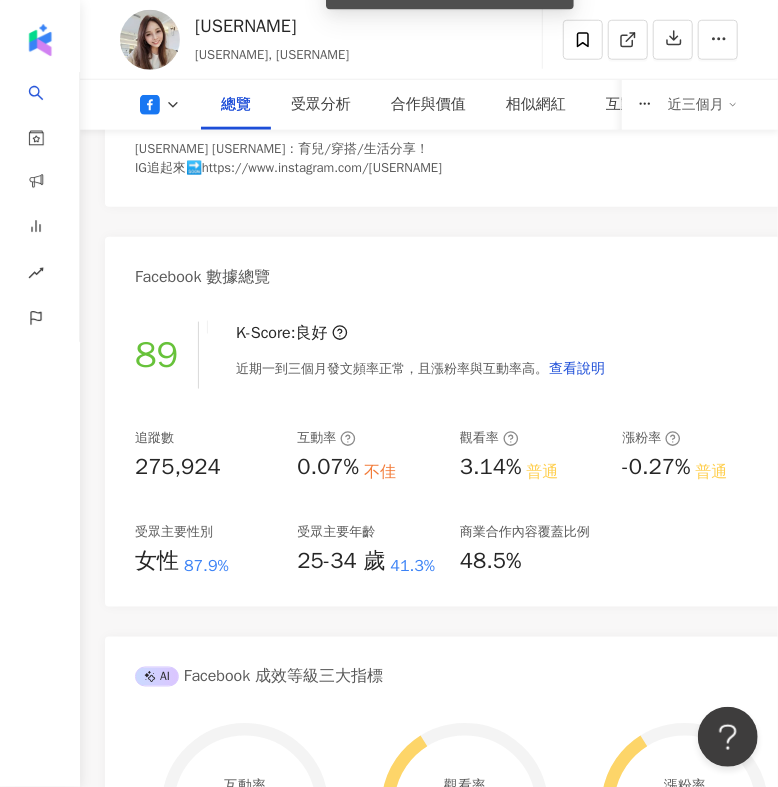 scroll, scrollTop: 589, scrollLeft: 0, axis: vertical 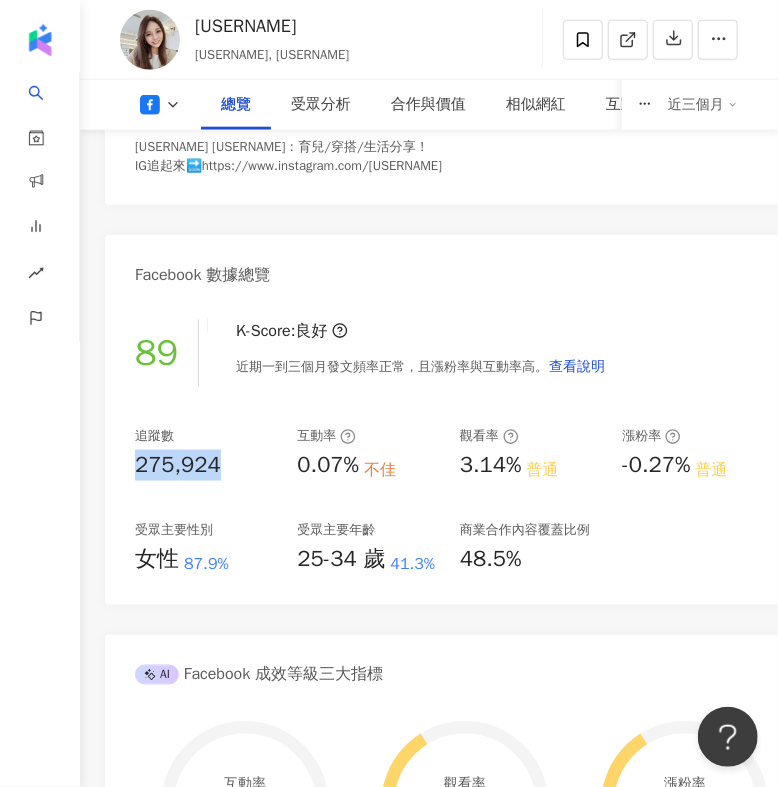 drag, startPoint x: 220, startPoint y: 471, endPoint x: 133, endPoint y: 483, distance: 87.823685 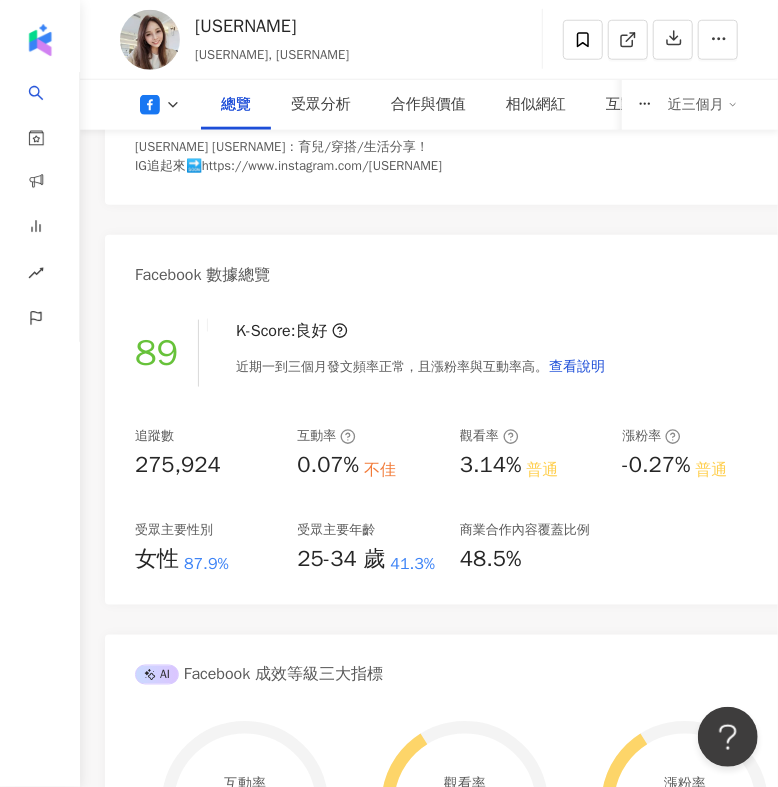 click on "AI Facebook 成效等級三大指標" at bounding box center [450, 667] 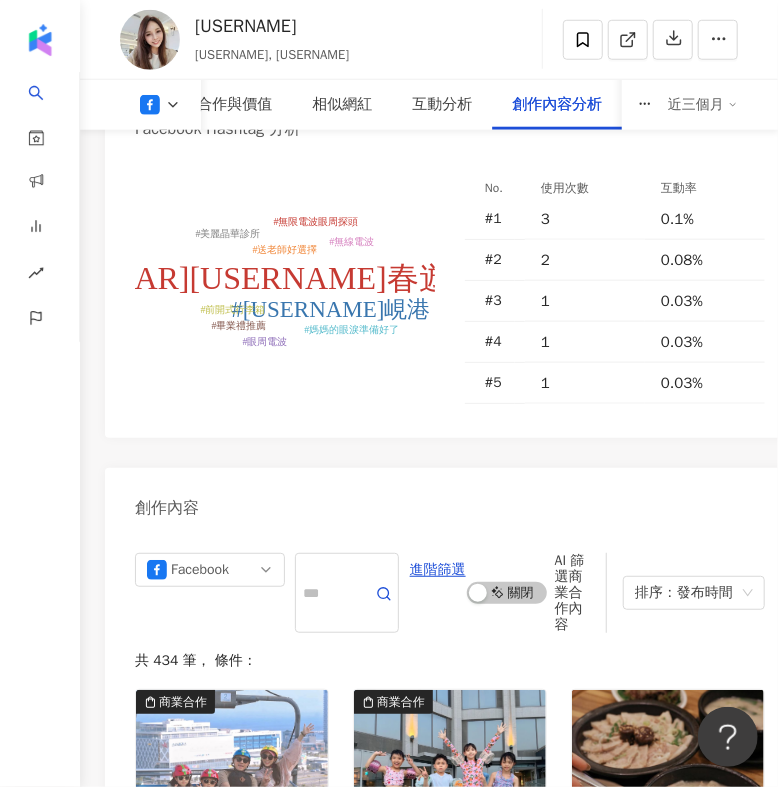 scroll, scrollTop: 7922, scrollLeft: 0, axis: vertical 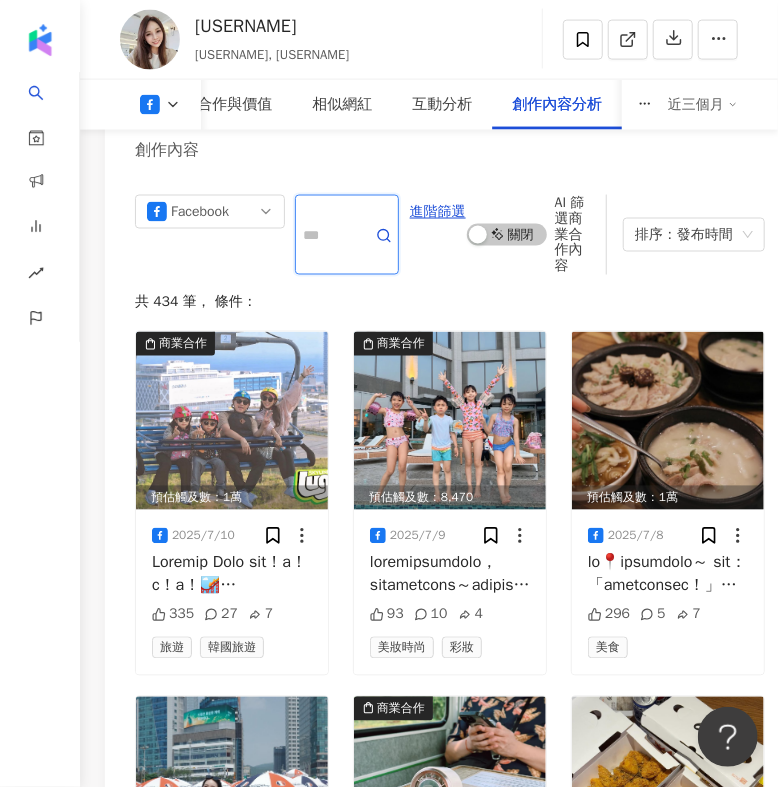 click at bounding box center (325, 235) 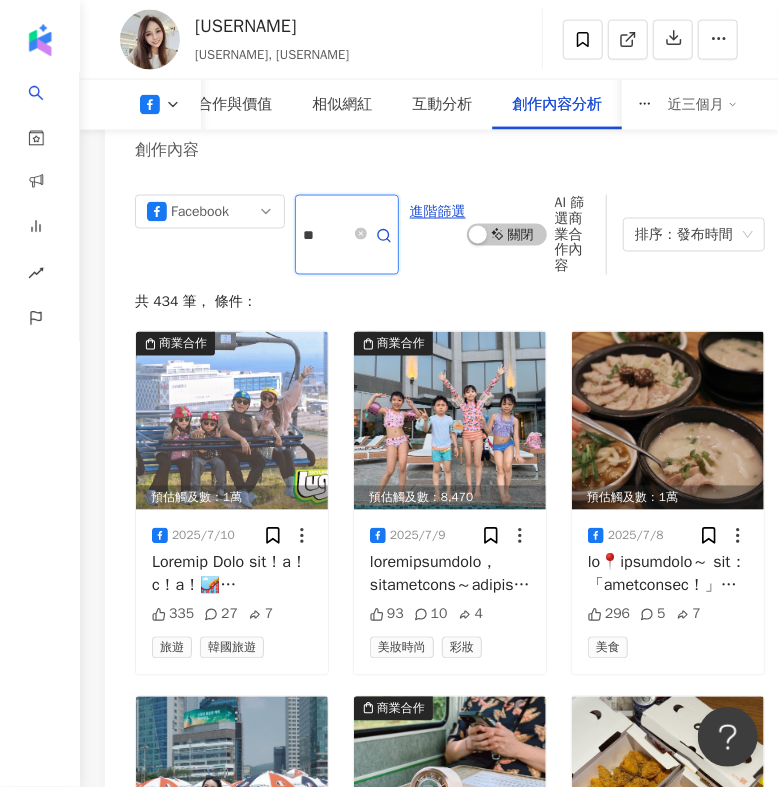 type on "*" 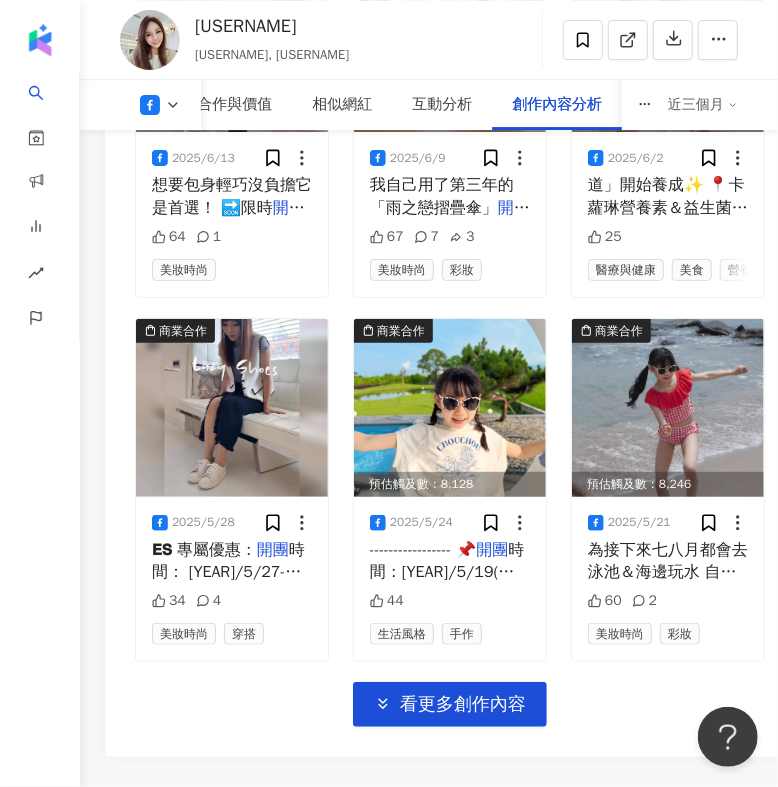 scroll, scrollTop: 9112, scrollLeft: 0, axis: vertical 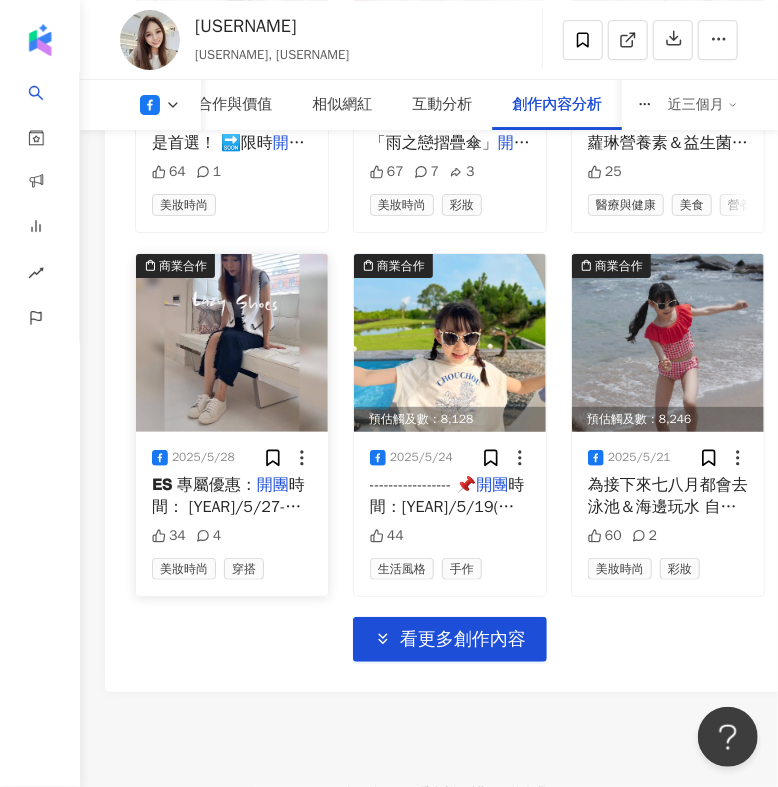 click at bounding box center [232, 343] 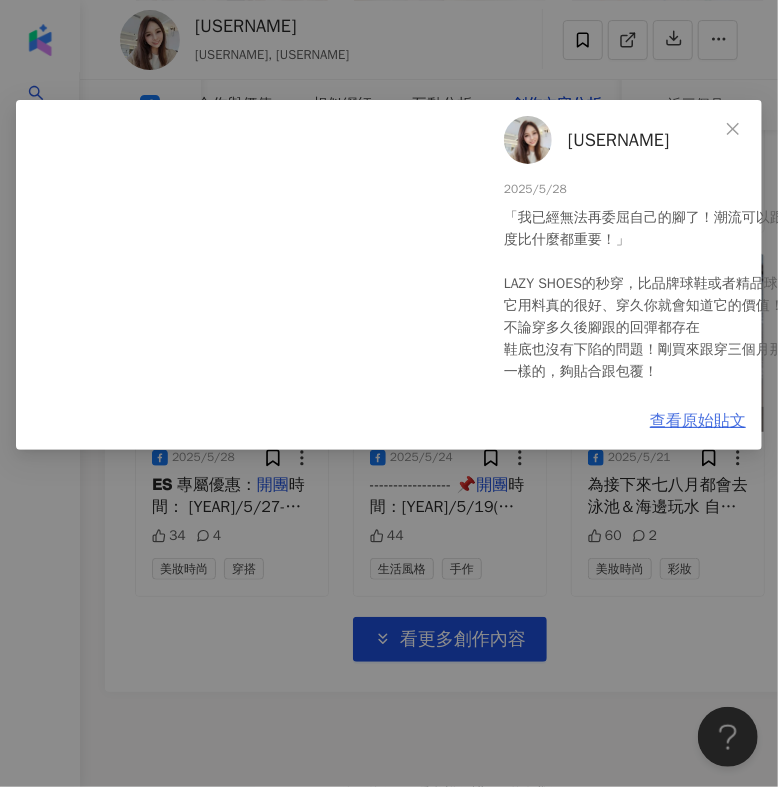click on "查看原始貼文" at bounding box center (698, 421) 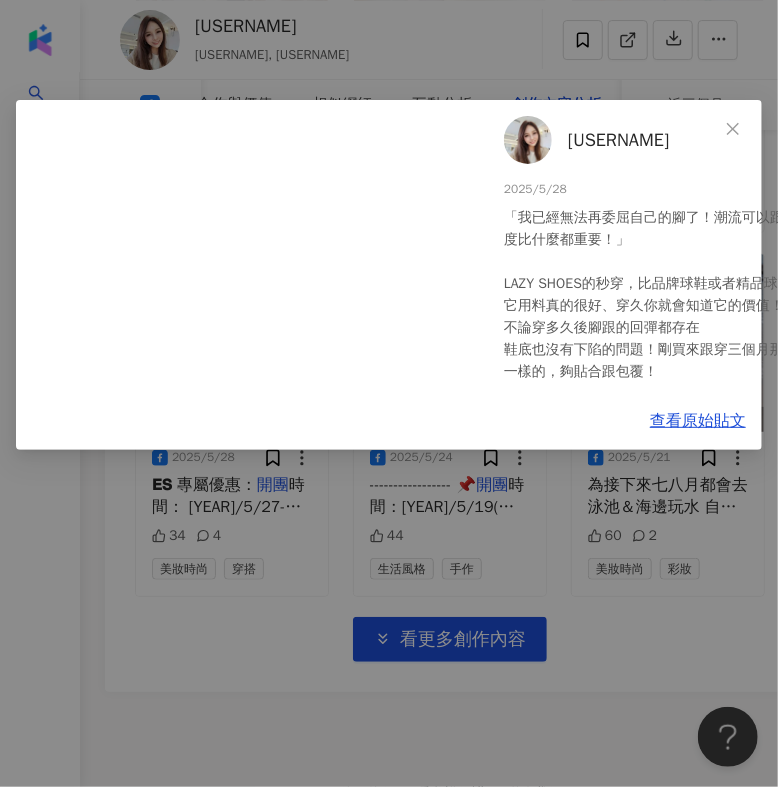 click on "安啾 2025/5/28  「我已經無法再委屈自己的腳了！潮流可以跟，但是真正的舒適度比什麼都重要！」
LAZY SHOES的秒穿，比品牌球鞋或者精品球鞋都好穿
它用料真的很好、穿久你就會知道它的價值！
不論穿多久後腳跟的回彈都存在
鞋底也沒有下陷的問題！剛買來跟穿三個月那個鞋子的支撐力是一樣的，夠貼合跟包覆！
真的要穿著長時間自助旅行～必須穿它！
你的腳會告訴你～謝謝你！
如果還沒有買過 LAZY SHOES 秒穿鞋
第一雙可以獻給白色！萬用的小白鞋！
📍CELEBERTY（有男女款)
可以老公老婆一起穿起來！
- 新會員註冊折NT$50
- 單筆滿NT$3,000免運
- 團購價單雙均折NT$300
- 團購價單雙均折NT$300
- CELEVIE 跳色牛皮板鞋 單雙折 NT$400
- CELEBERTY 經典牛皮板鞋
[奶昔白/糖霜粉/冰霜灰] 單雙折 NT$400
📍安啾𝗟𝗔𝗭𝗬 𝗦𝗛𝗢𝗘𝗦 專屬優惠：
開團時間： 2025/5/27-6/3 34 4" at bounding box center [389, 393] 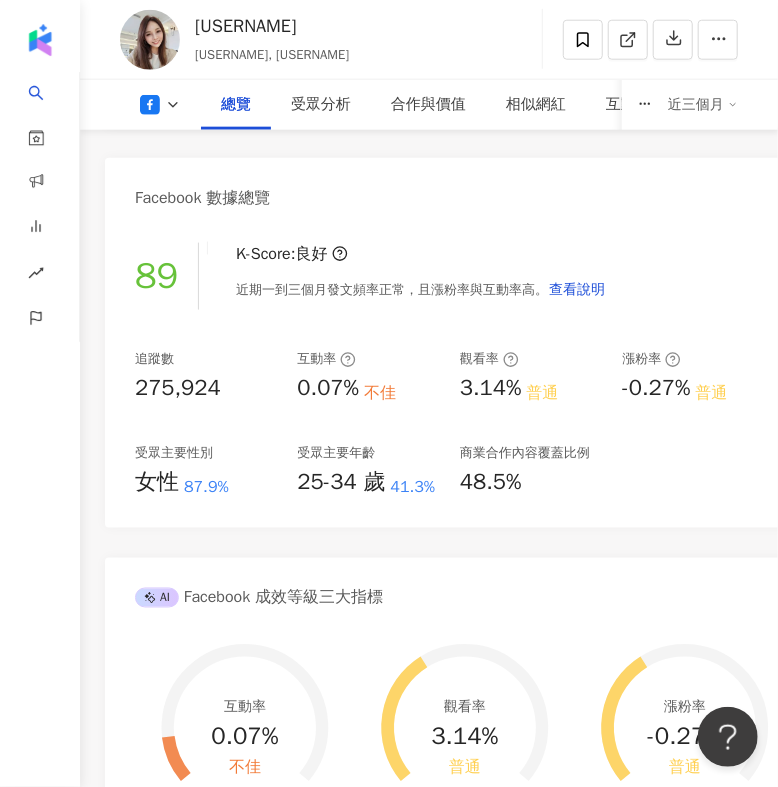 scroll, scrollTop: 670, scrollLeft: 0, axis: vertical 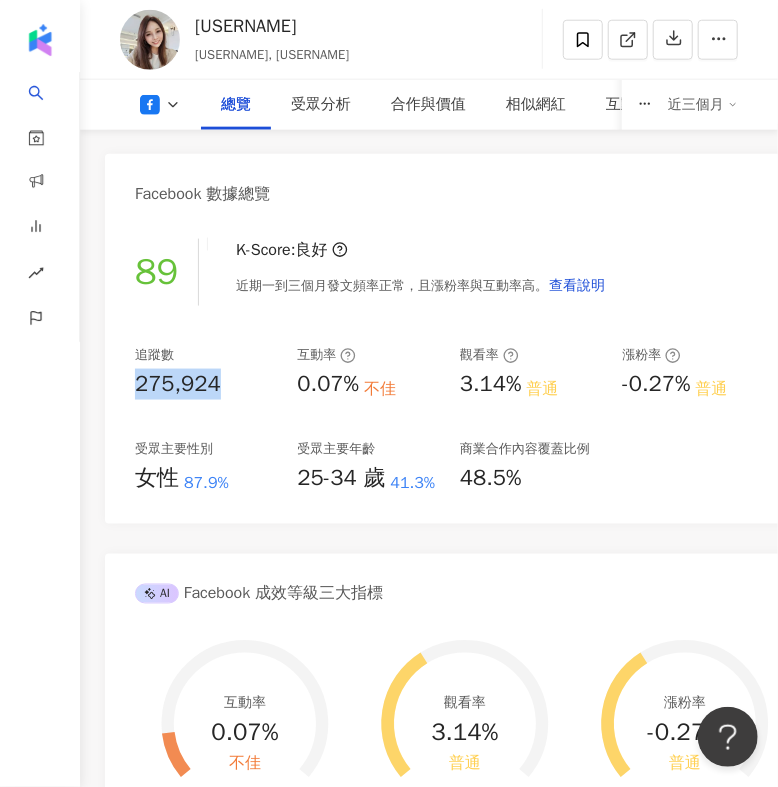 drag, startPoint x: 215, startPoint y: 379, endPoint x: 136, endPoint y: 400, distance: 81.7435 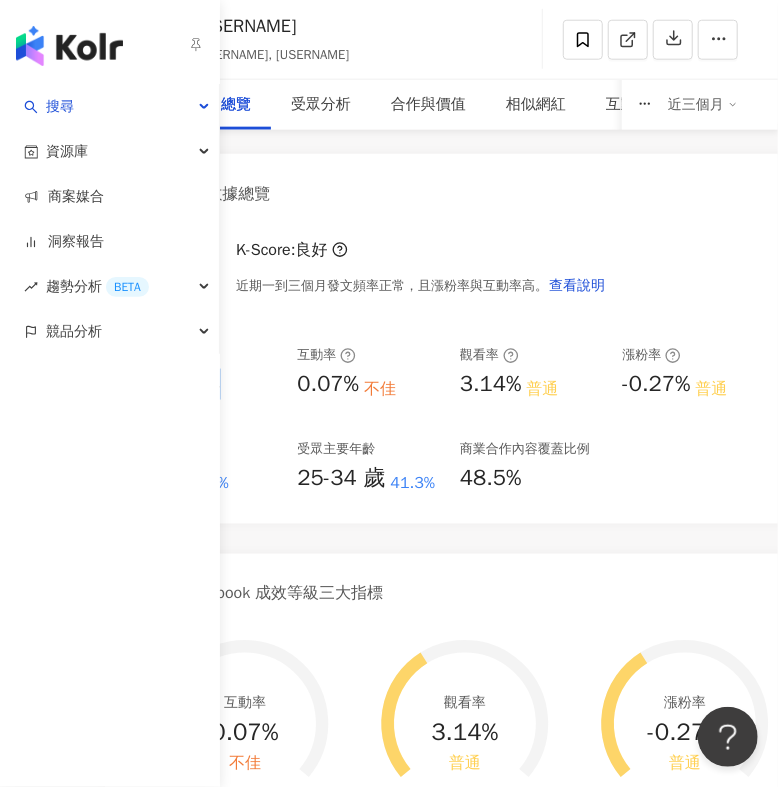 click on "搜尋 資源庫 商案媒合 洞察報告 趨勢分析 BETA 競品分析" at bounding box center (110, 435) 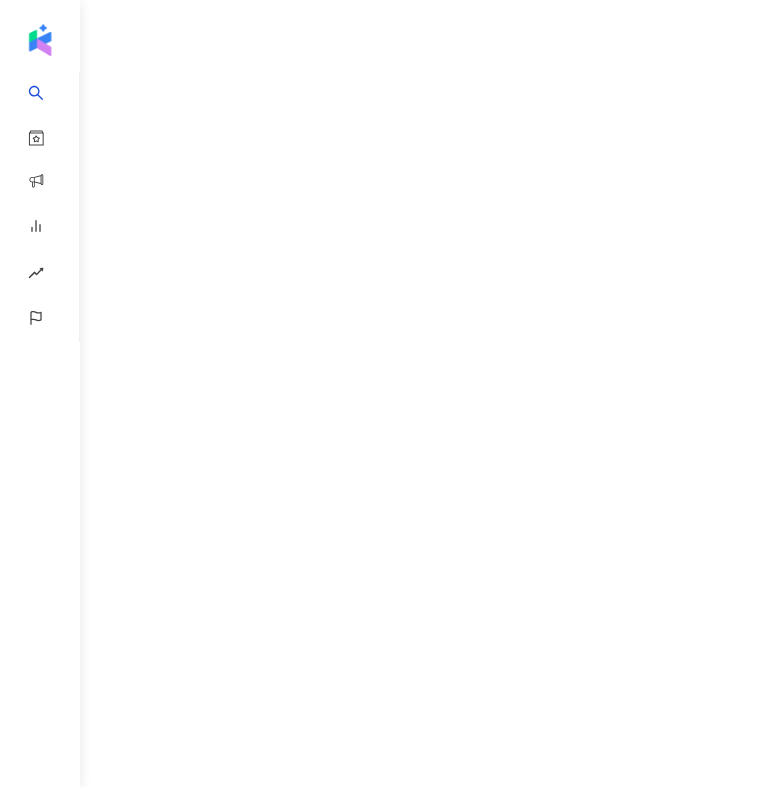 scroll, scrollTop: 0, scrollLeft: 0, axis: both 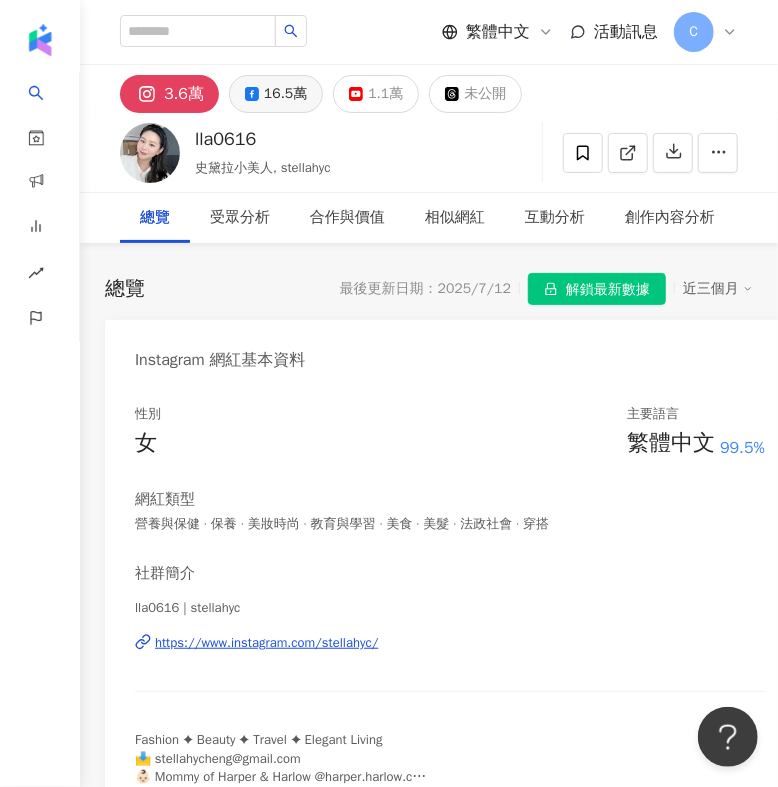 click on "16.5萬" at bounding box center [285, 94] 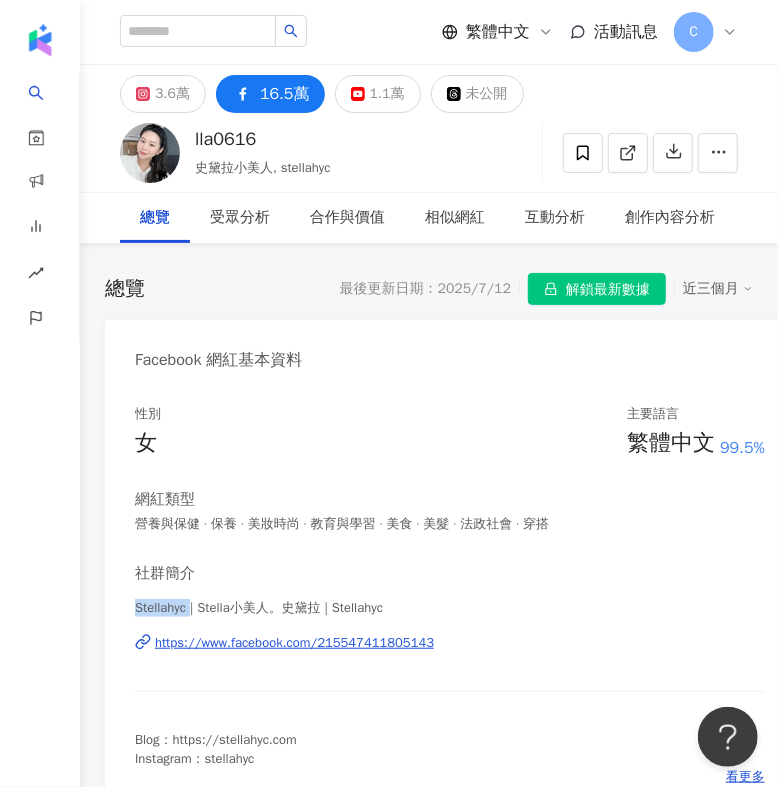 drag, startPoint x: 136, startPoint y: 601, endPoint x: 192, endPoint y: 612, distance: 57.070133 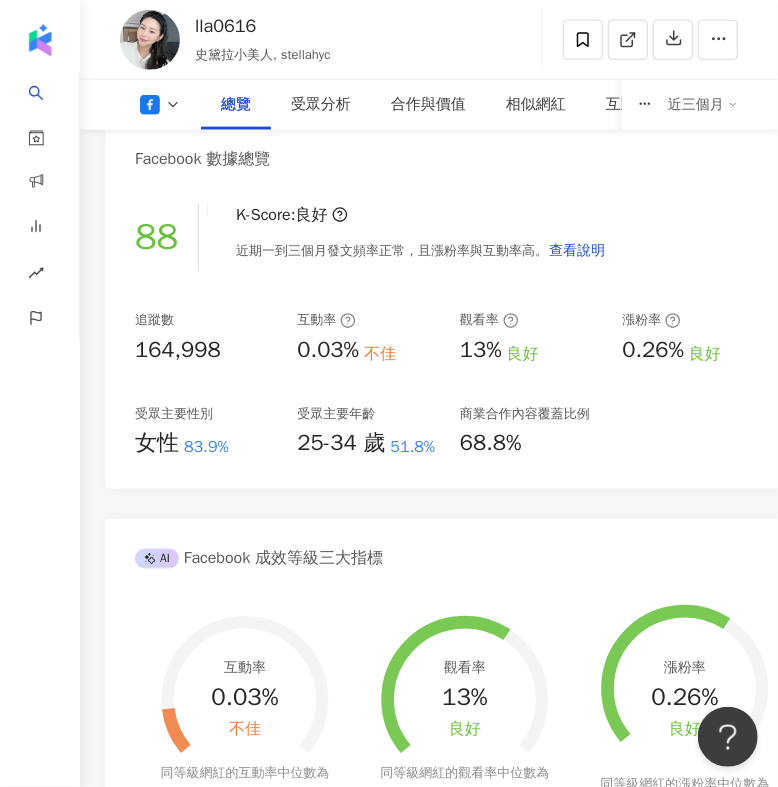 scroll, scrollTop: 730, scrollLeft: 0, axis: vertical 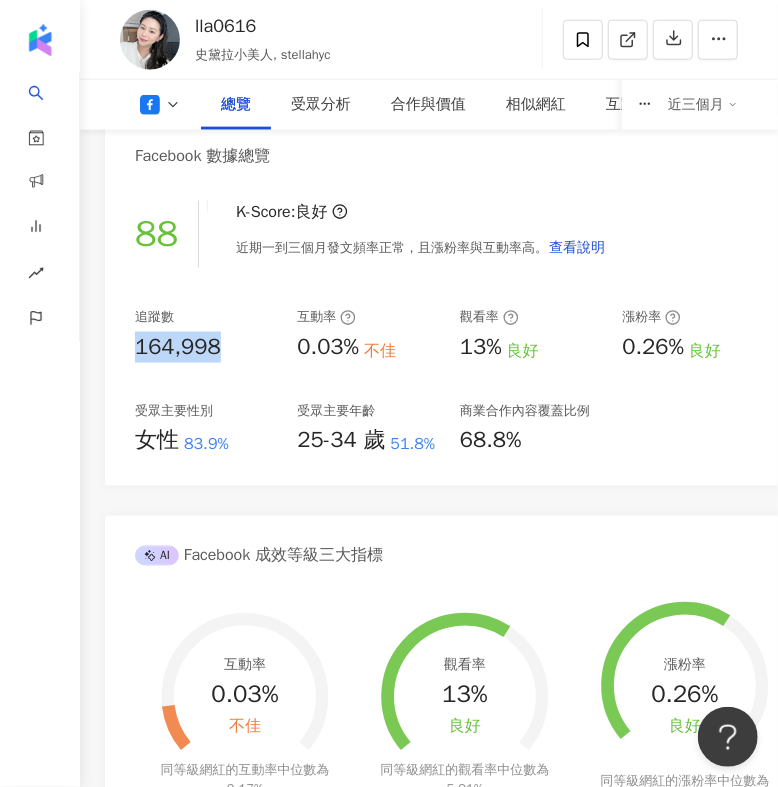 drag, startPoint x: 137, startPoint y: 342, endPoint x: 235, endPoint y: 354, distance: 98.731964 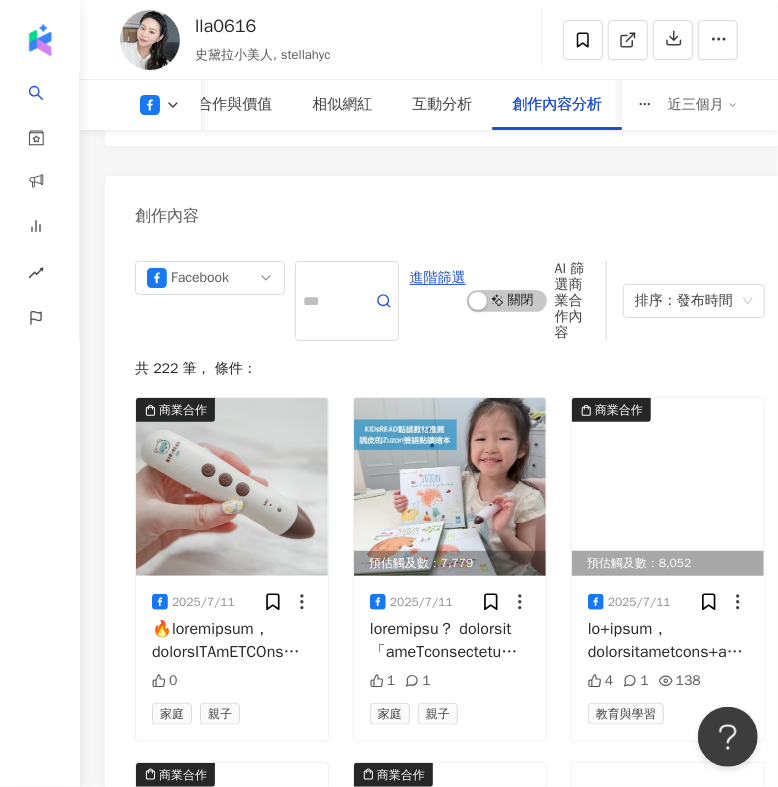 scroll, scrollTop: 6779, scrollLeft: 0, axis: vertical 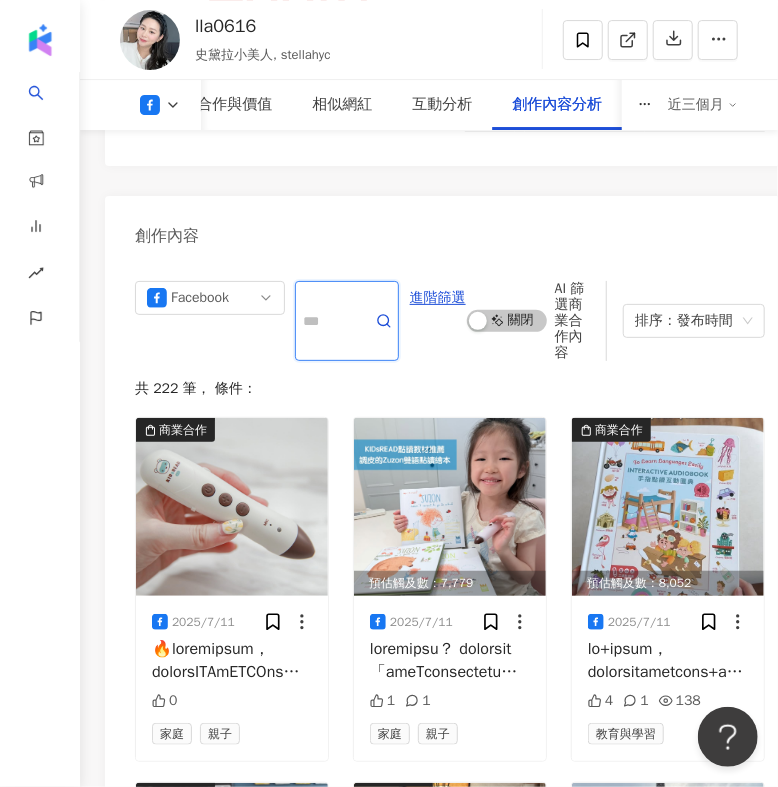 click at bounding box center (325, 321) 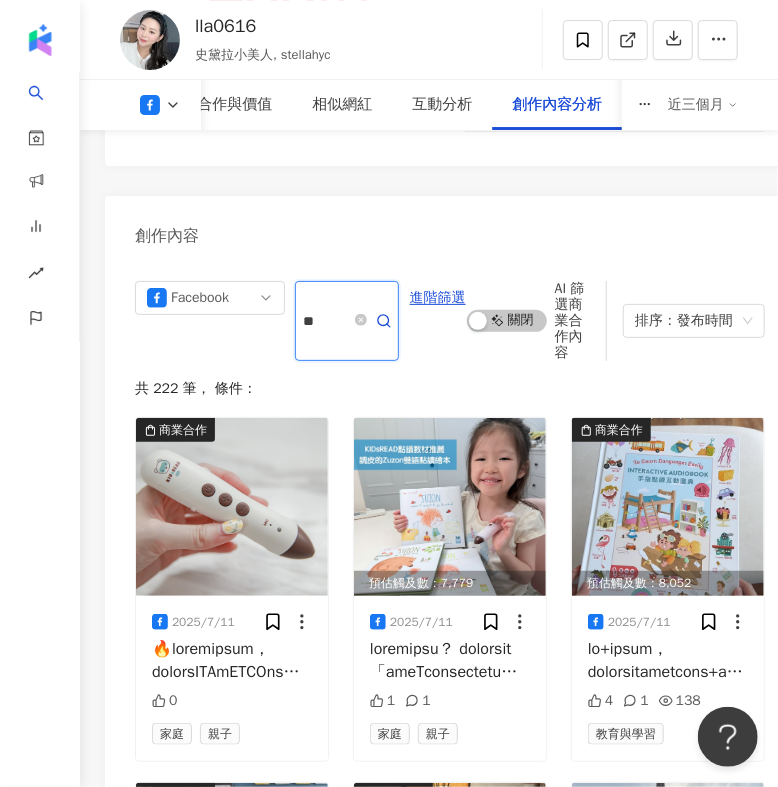 type on "**" 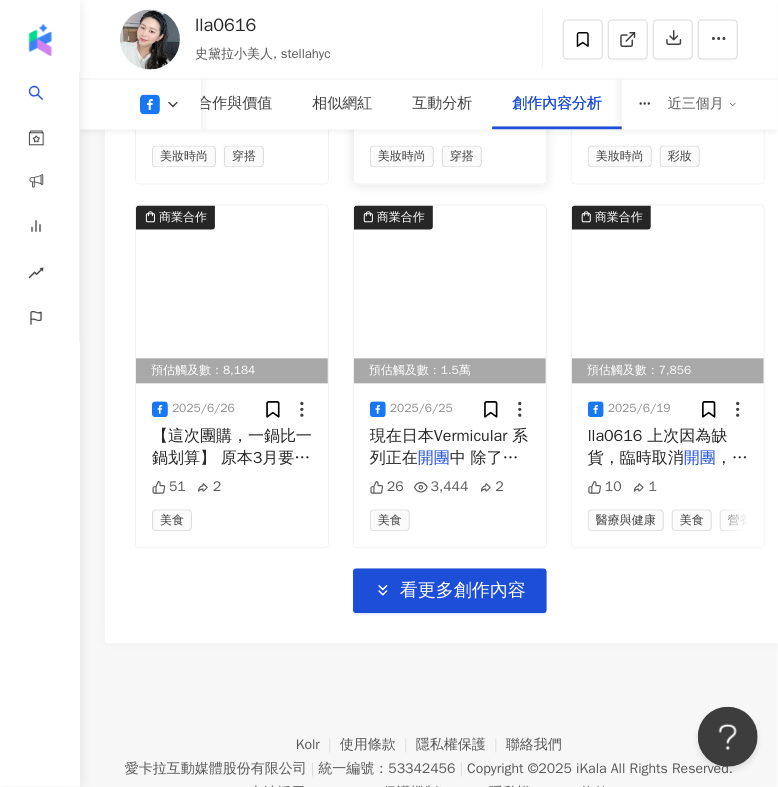 scroll, scrollTop: 8206, scrollLeft: 0, axis: vertical 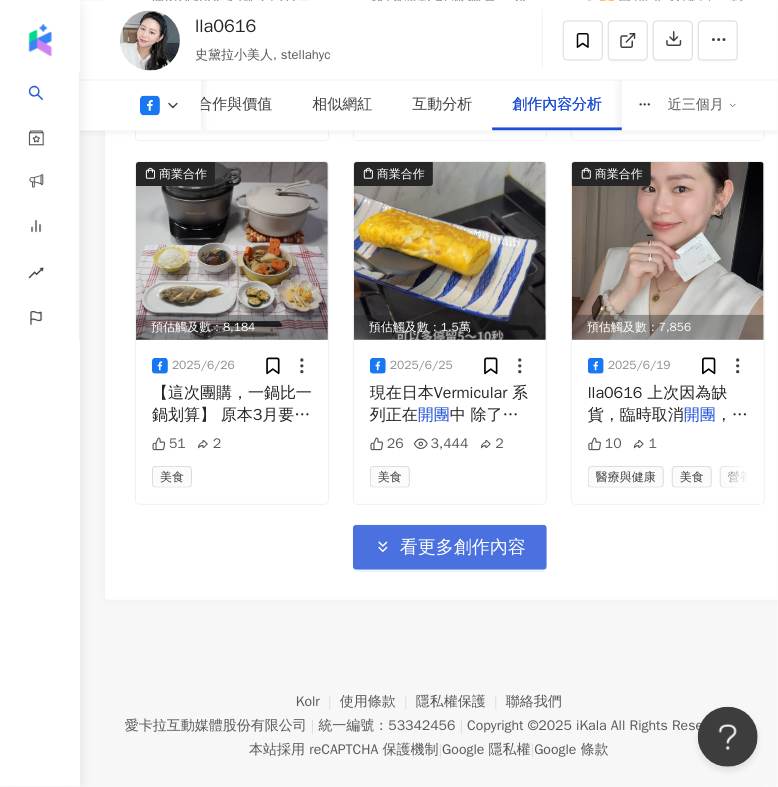 click on "看更多創作內容" at bounding box center (463, 548) 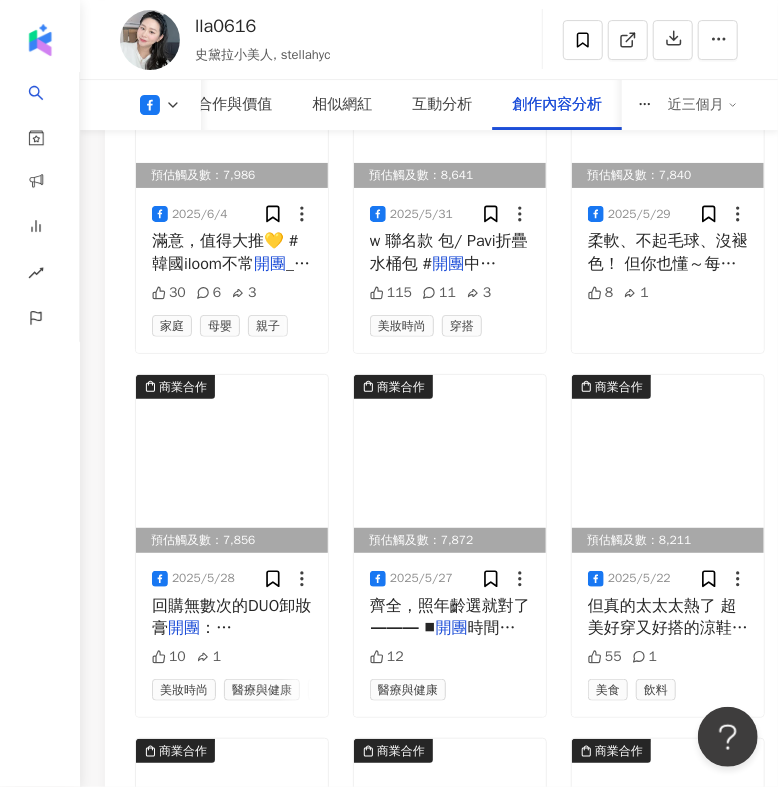scroll, scrollTop: 9087, scrollLeft: 0, axis: vertical 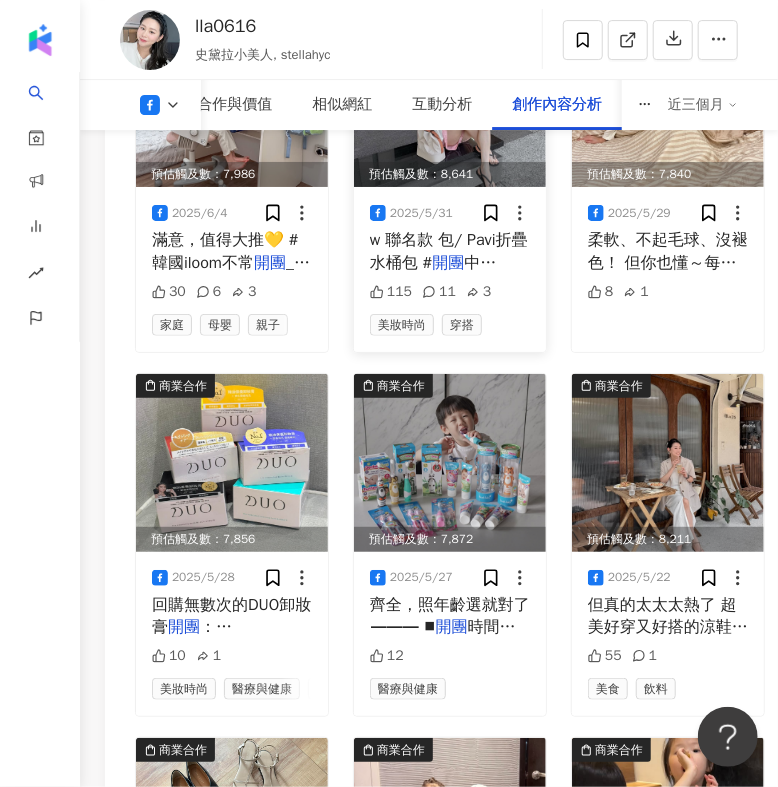 click at bounding box center [450, 98] 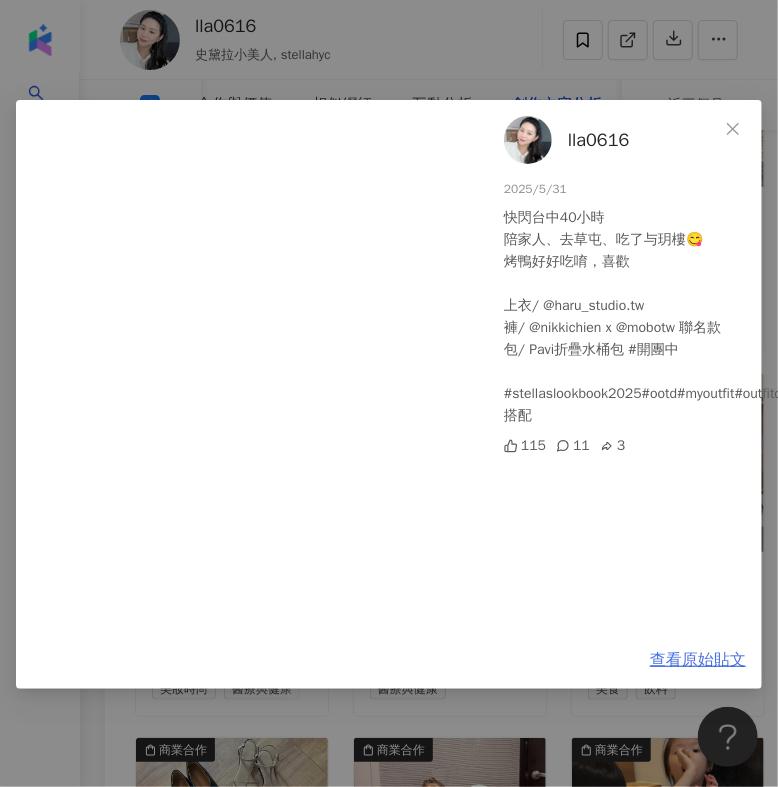 click on "查看原始貼文" at bounding box center [698, 660] 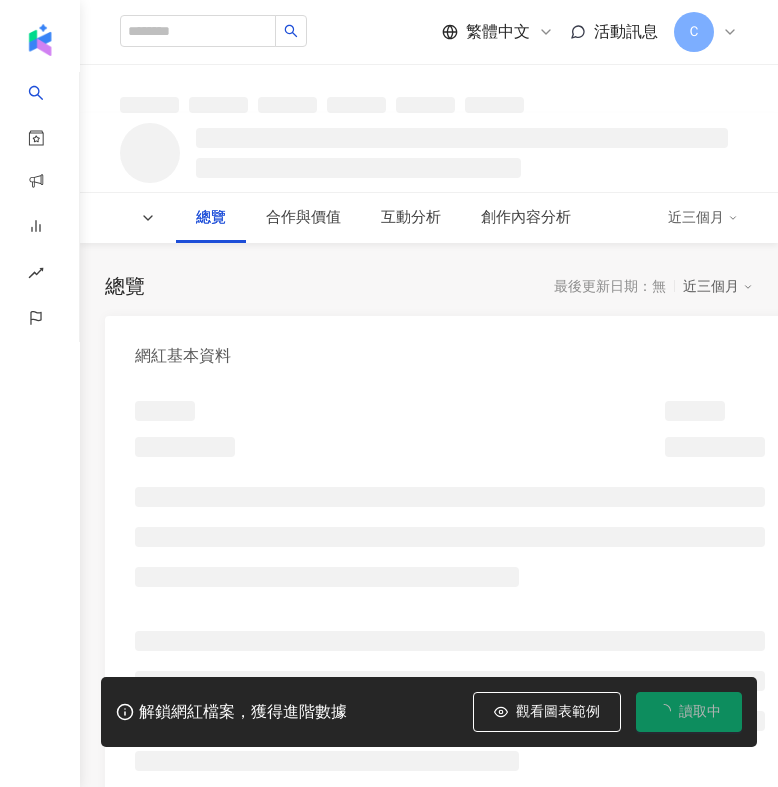 scroll, scrollTop: 0, scrollLeft: 0, axis: both 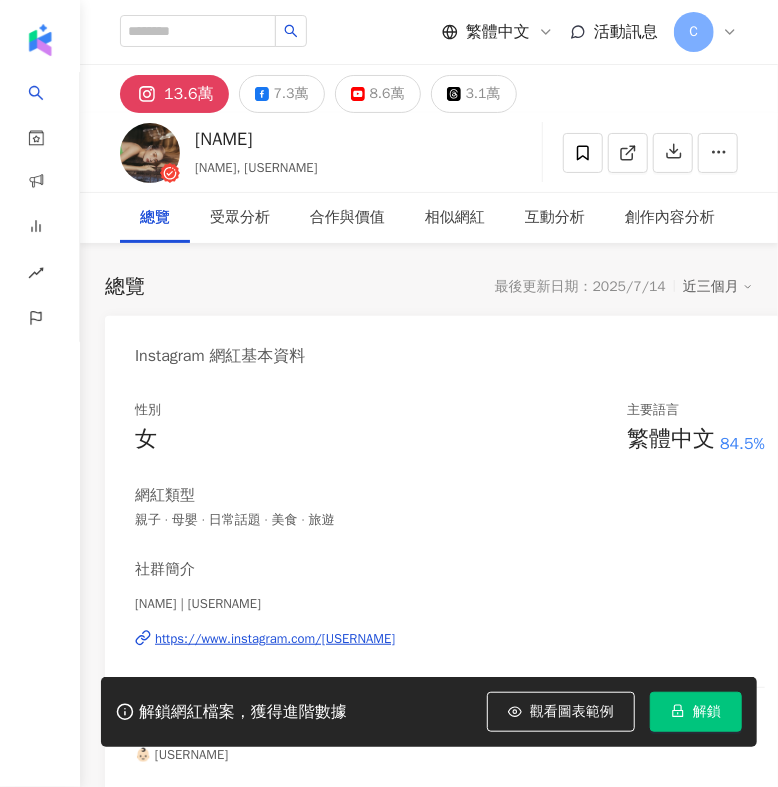 click on "解鎖" at bounding box center [696, 712] 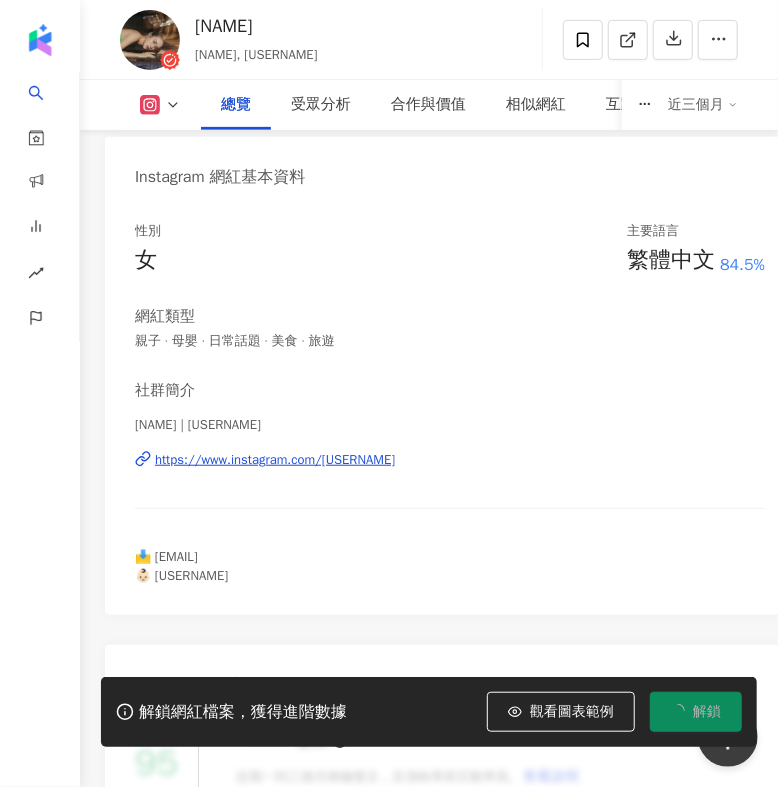 scroll, scrollTop: 181, scrollLeft: 0, axis: vertical 